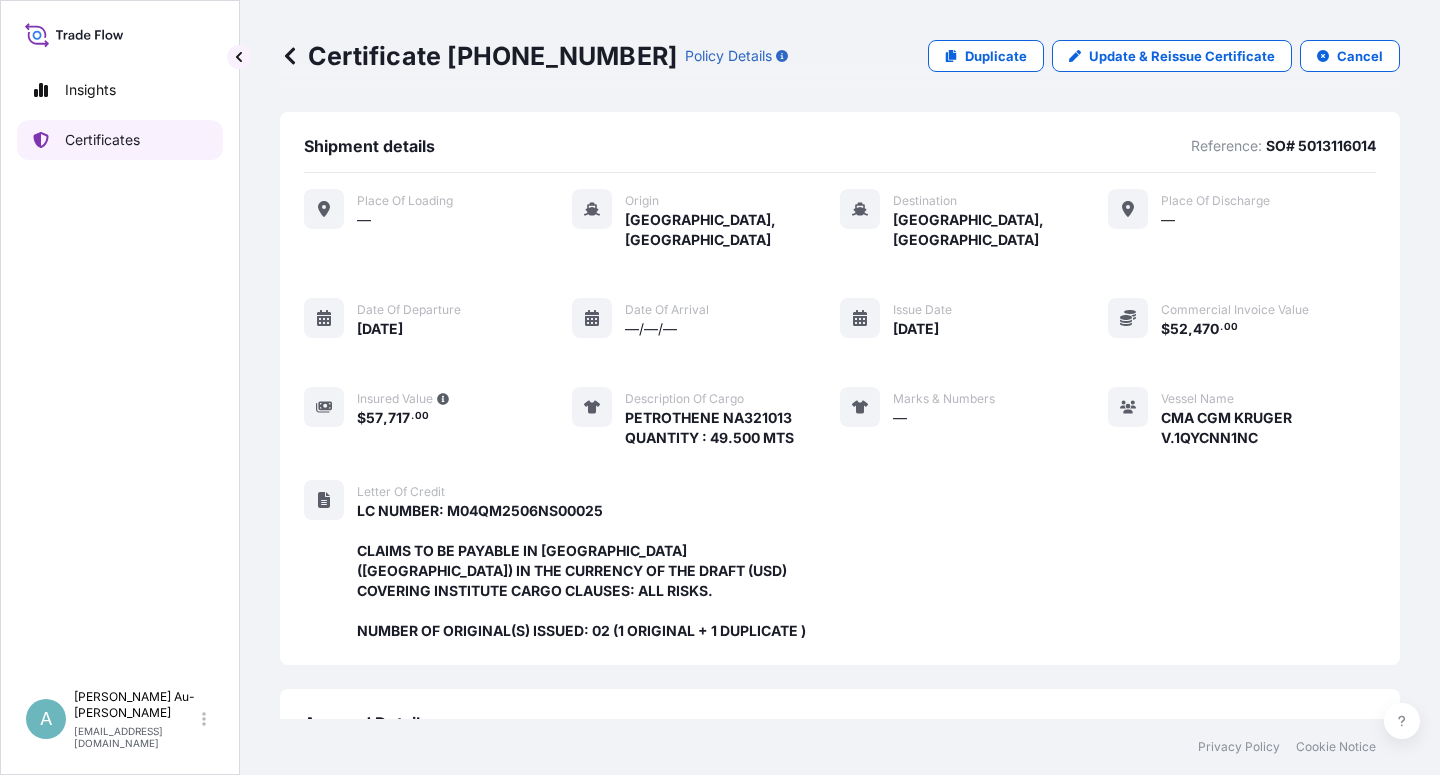 scroll, scrollTop: 0, scrollLeft: 0, axis: both 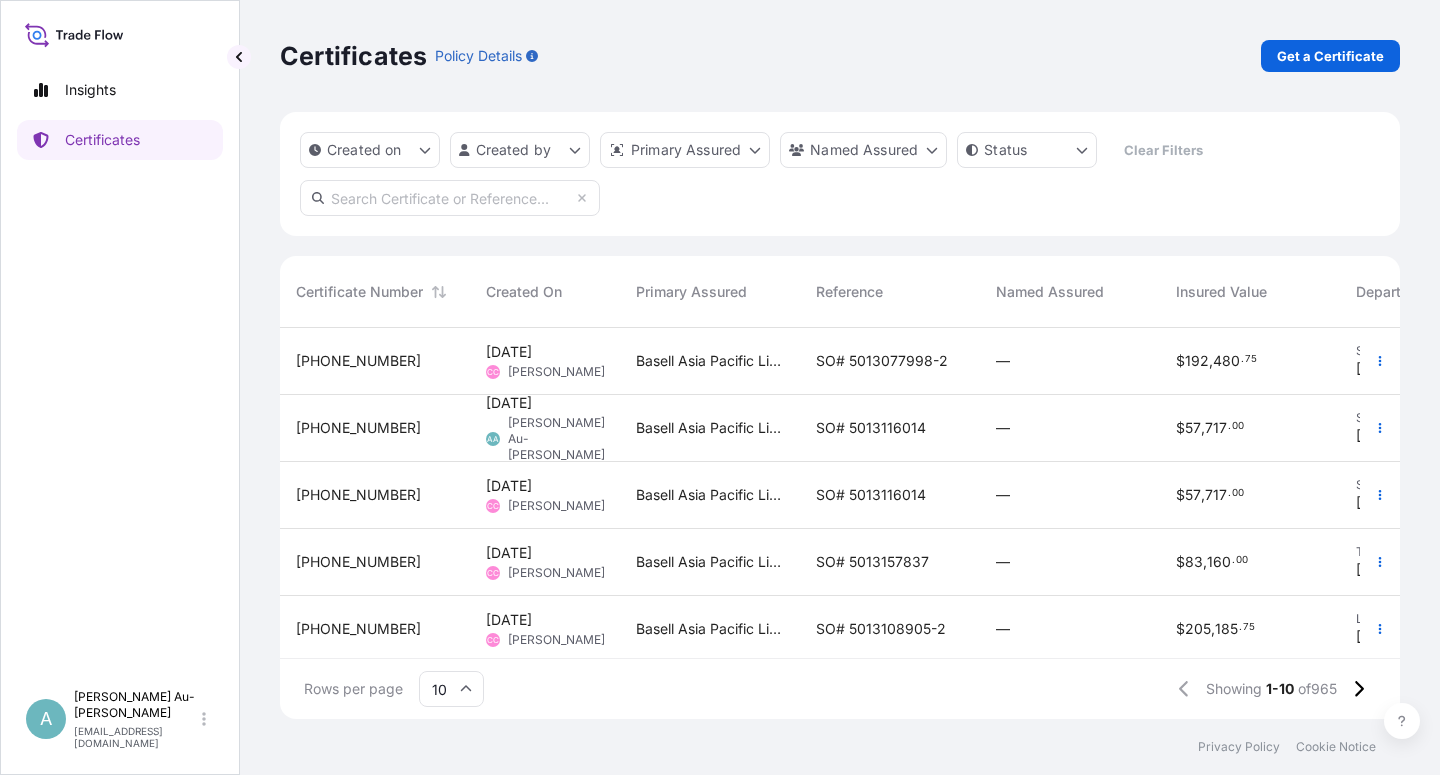 click at bounding box center (450, 198) 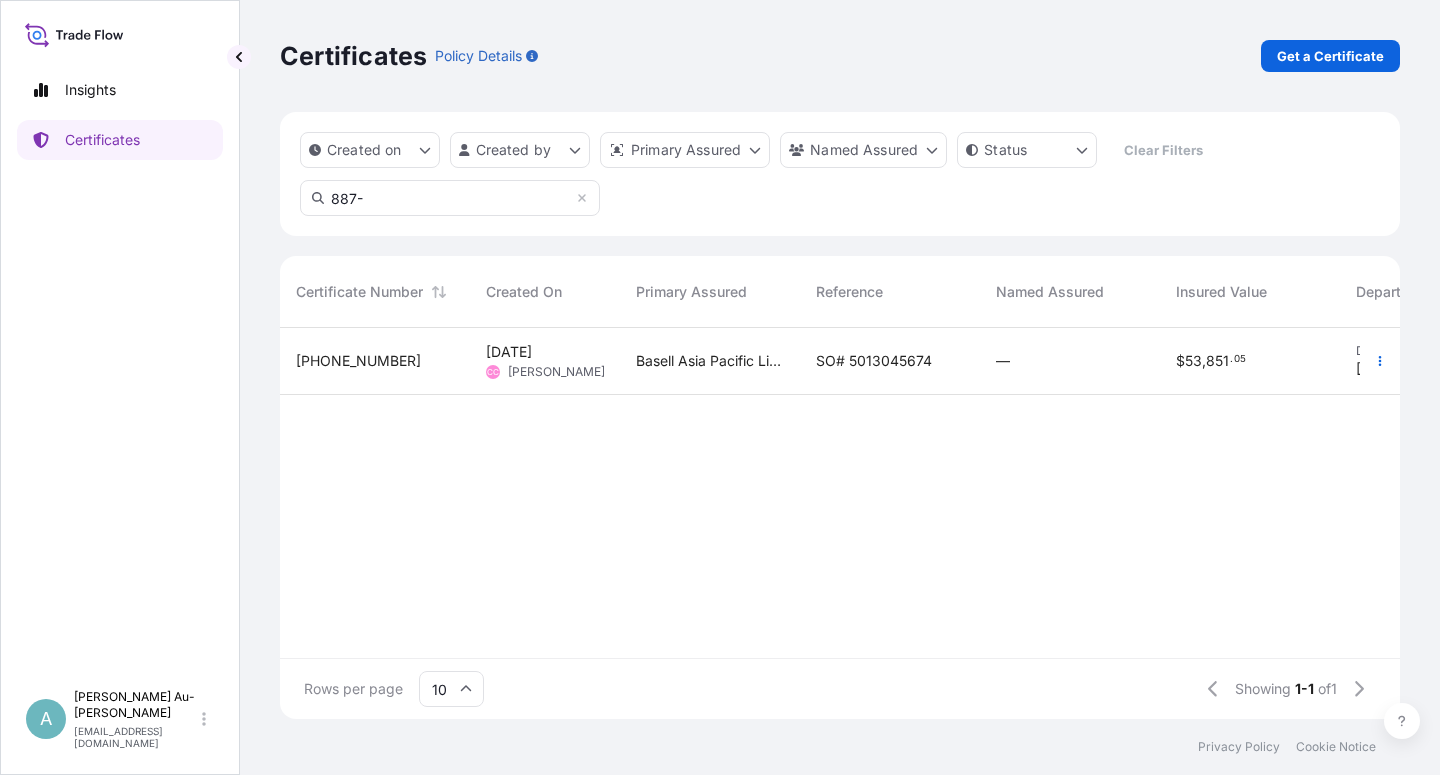 type on "887-" 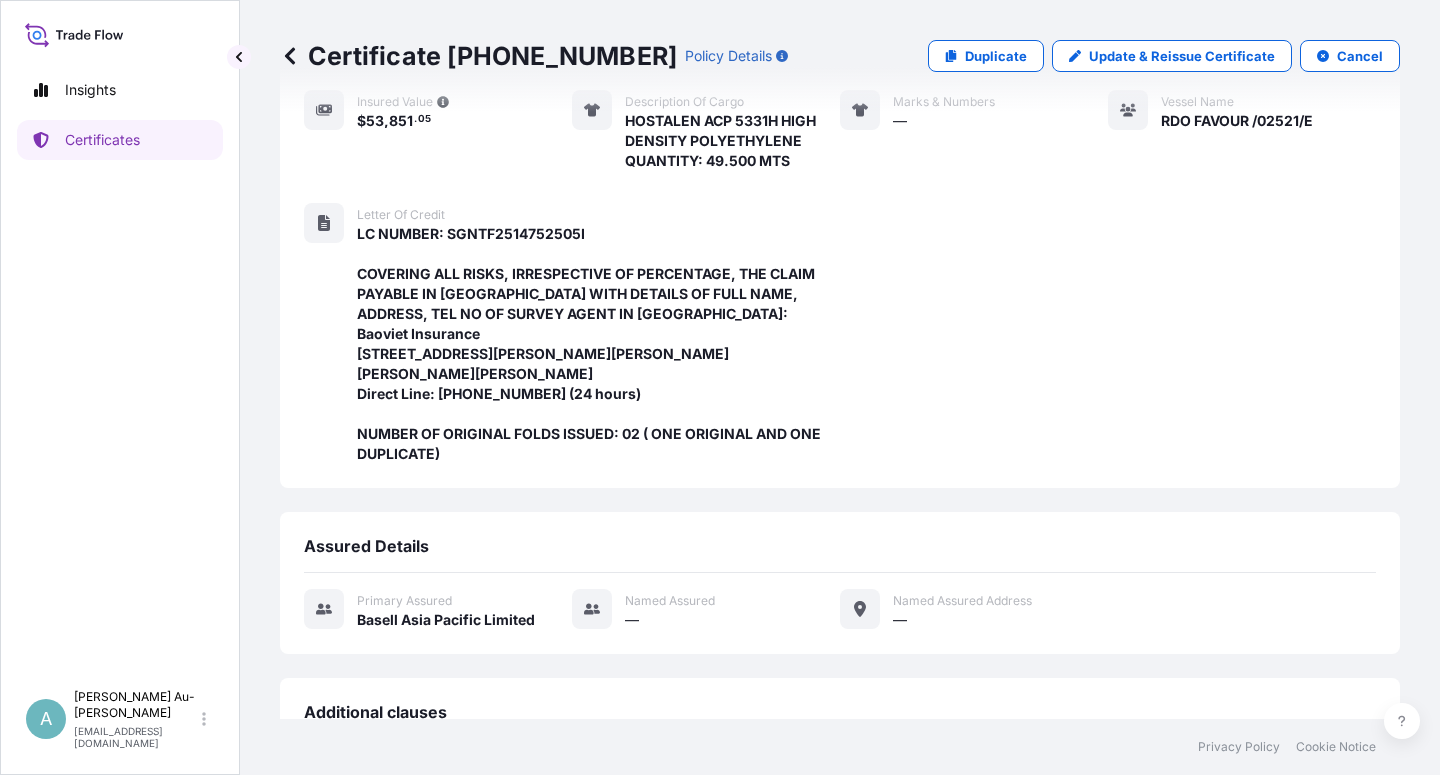scroll, scrollTop: 0, scrollLeft: 0, axis: both 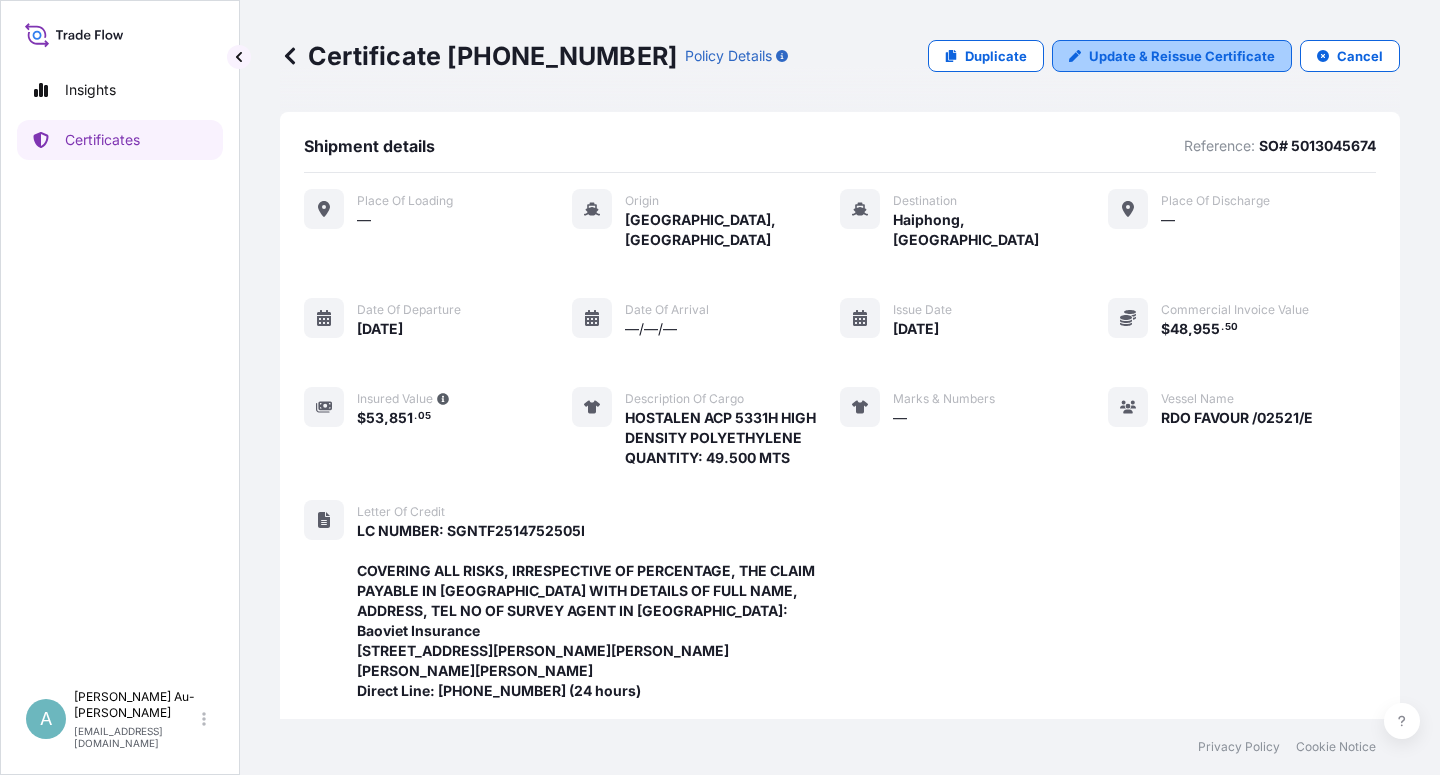 click on "Update & Reissue Certificate" at bounding box center (1182, 56) 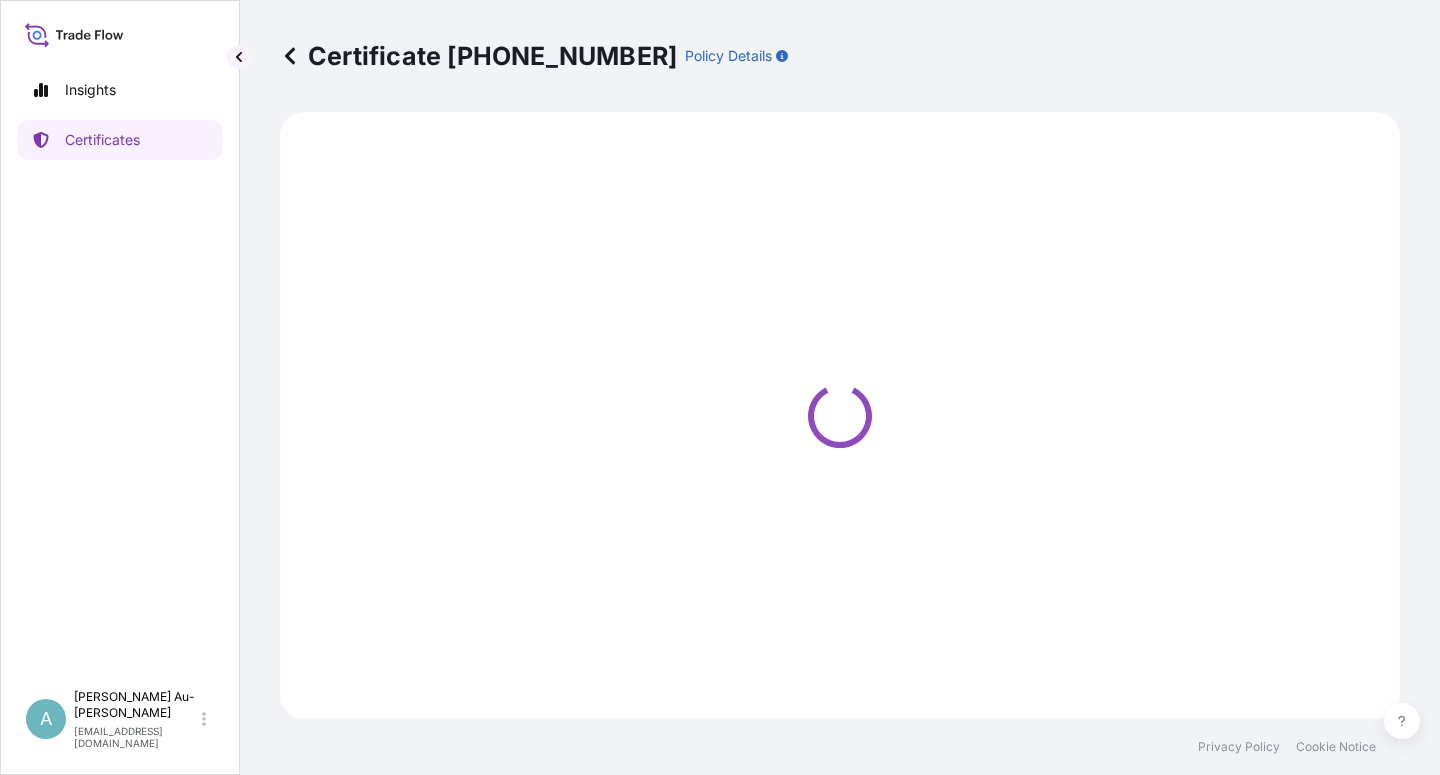 select on "Sea" 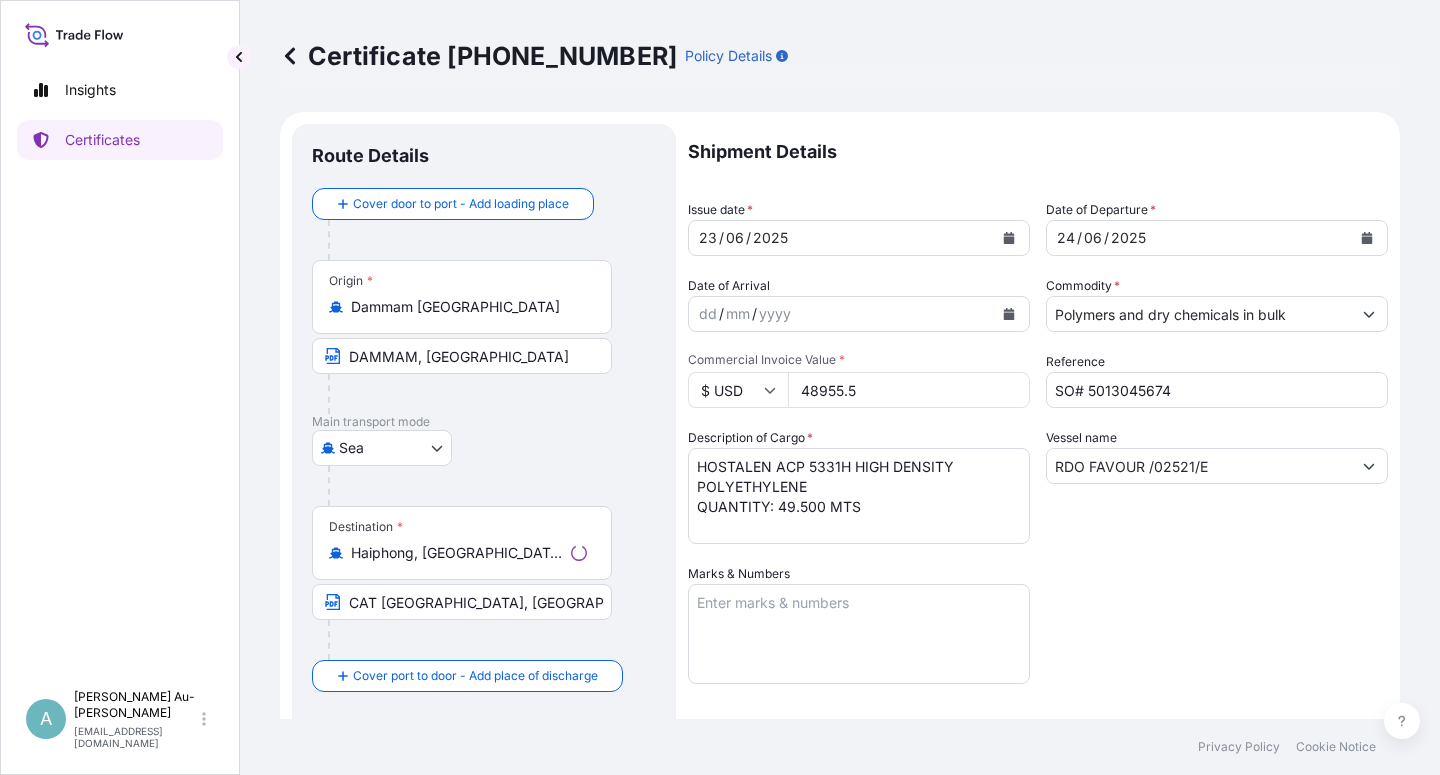 select on "32034" 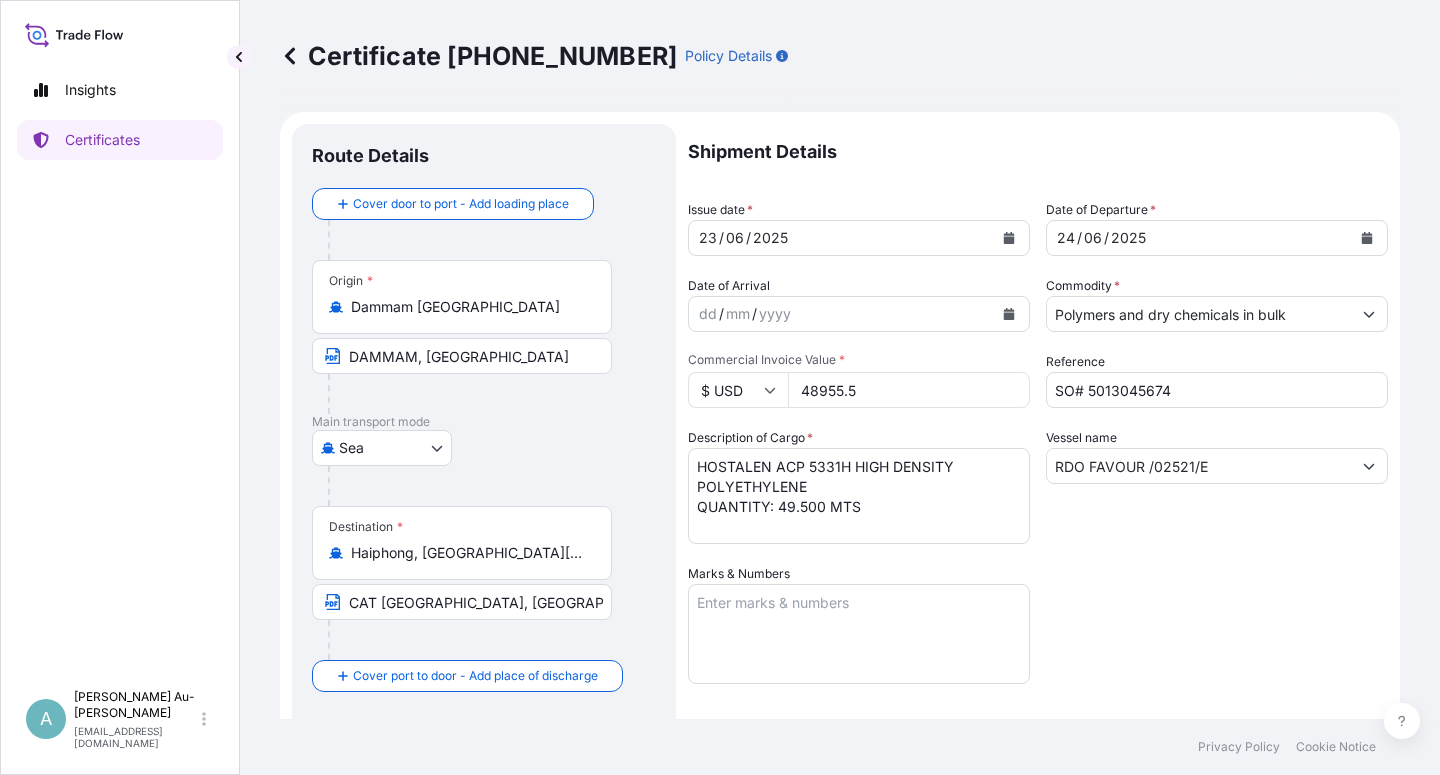 click 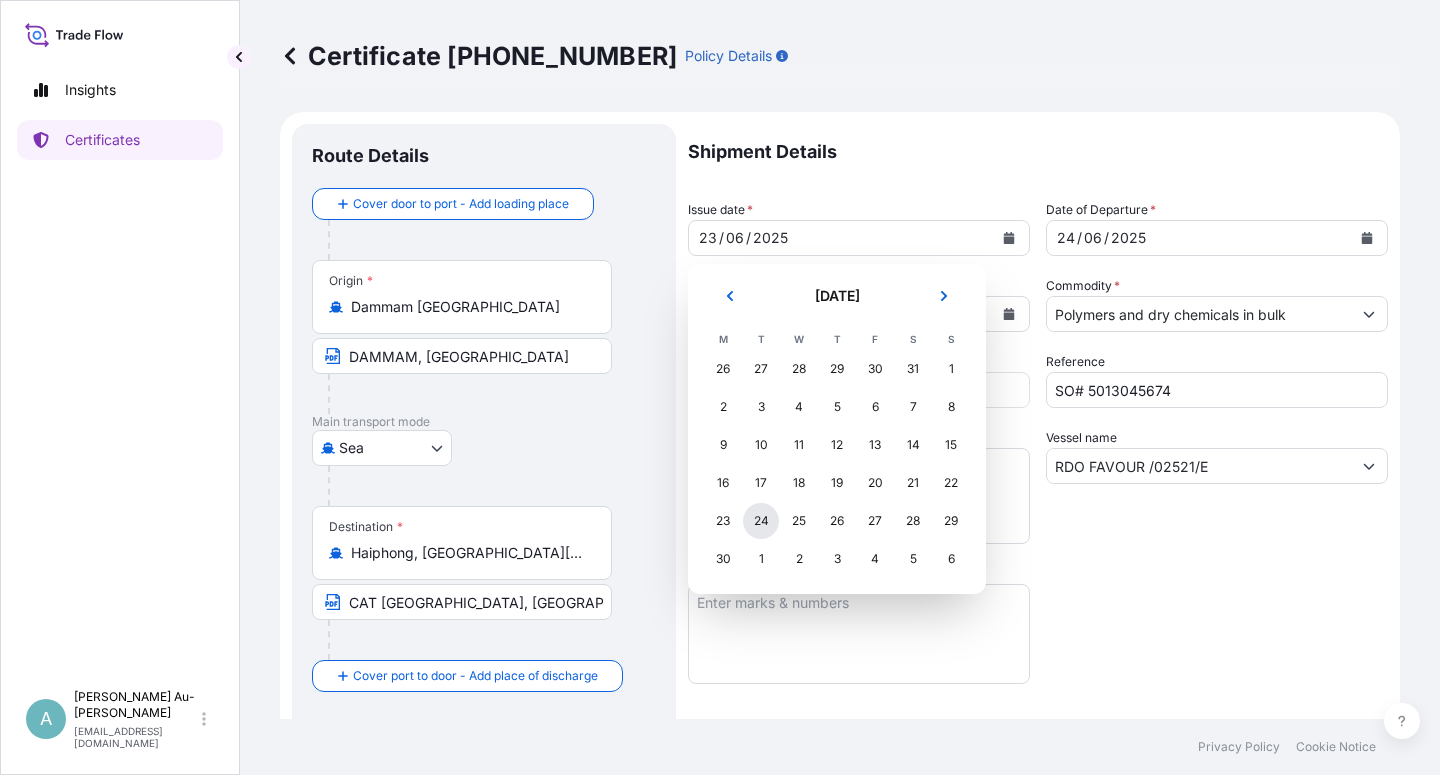 click on "24" at bounding box center [761, 521] 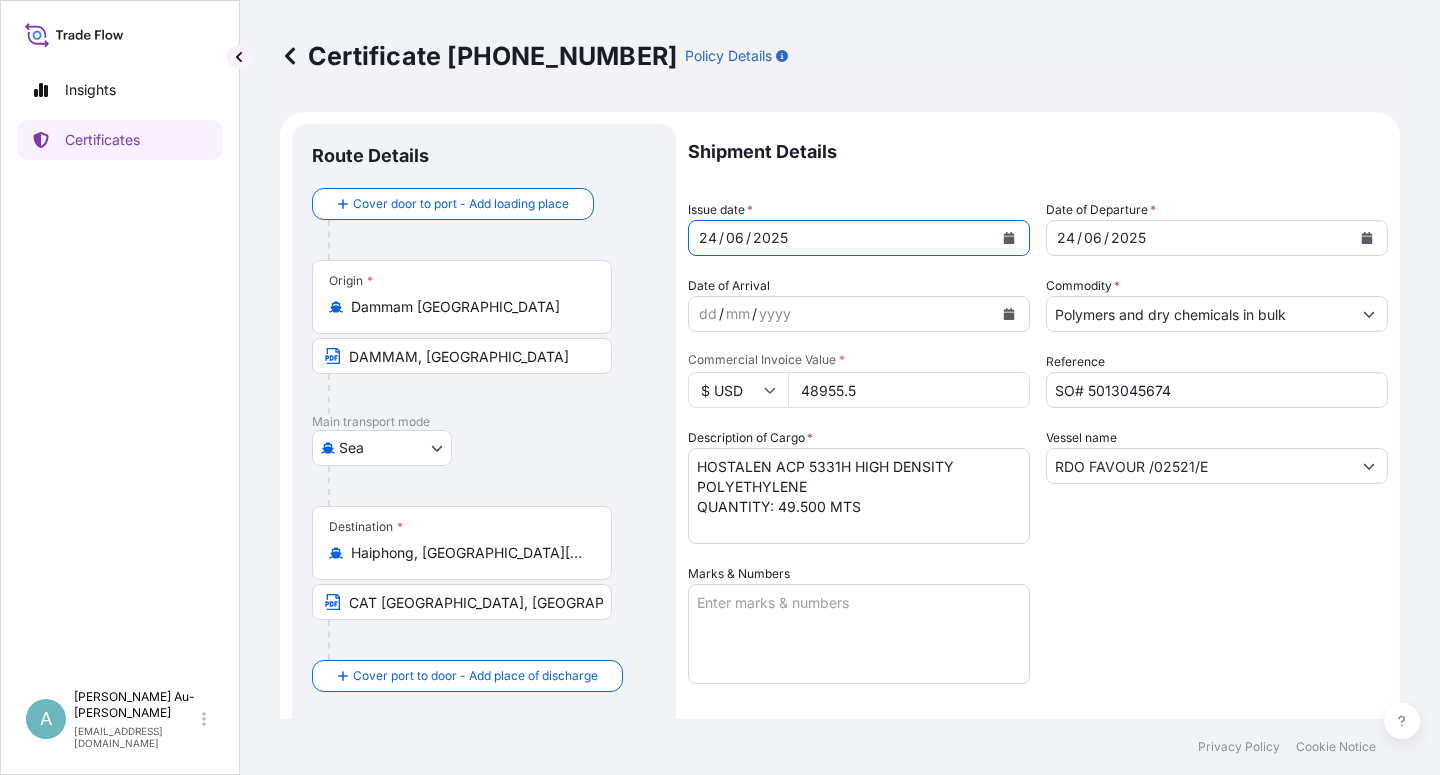 click 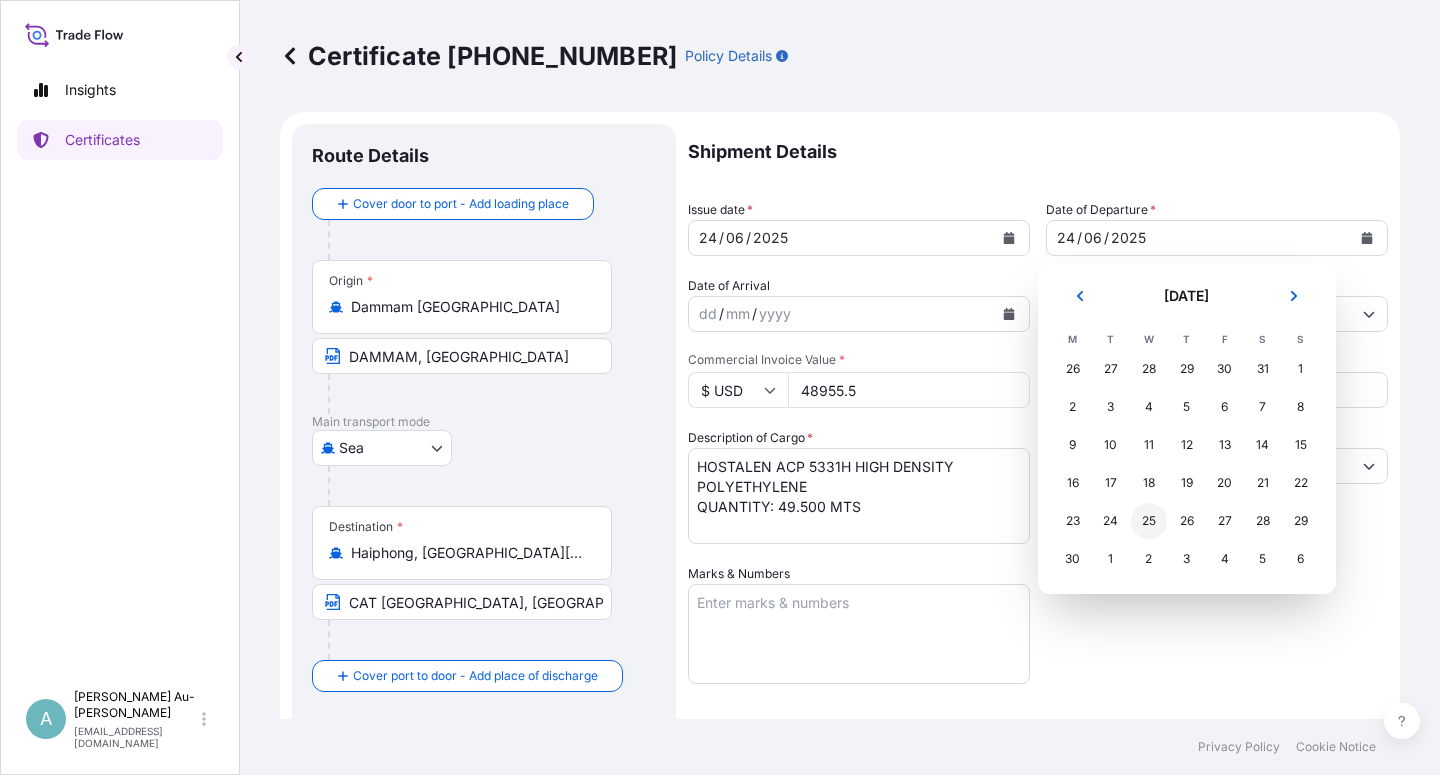 click on "25" at bounding box center [1149, 521] 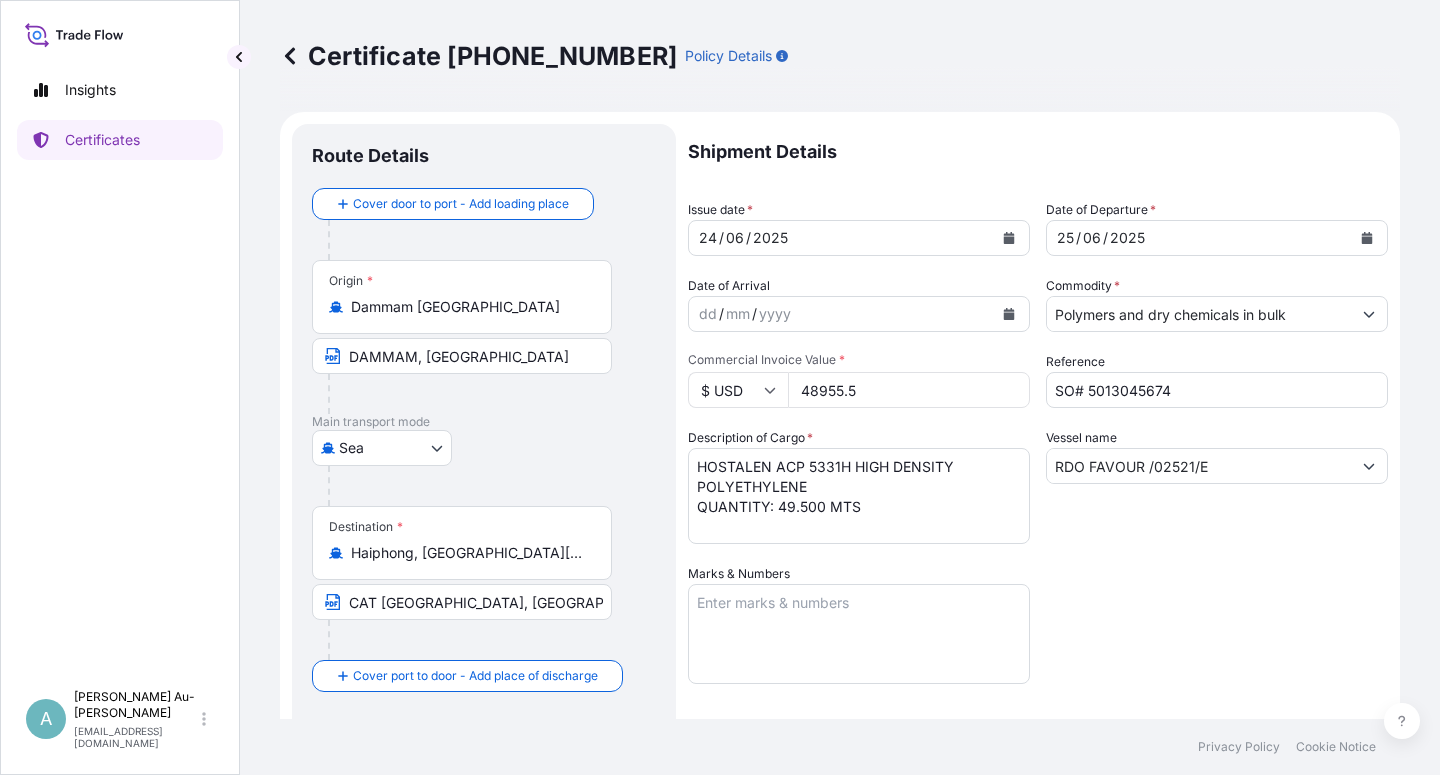 drag, startPoint x: 1119, startPoint y: 627, endPoint x: 1077, endPoint y: 554, distance: 84.21995 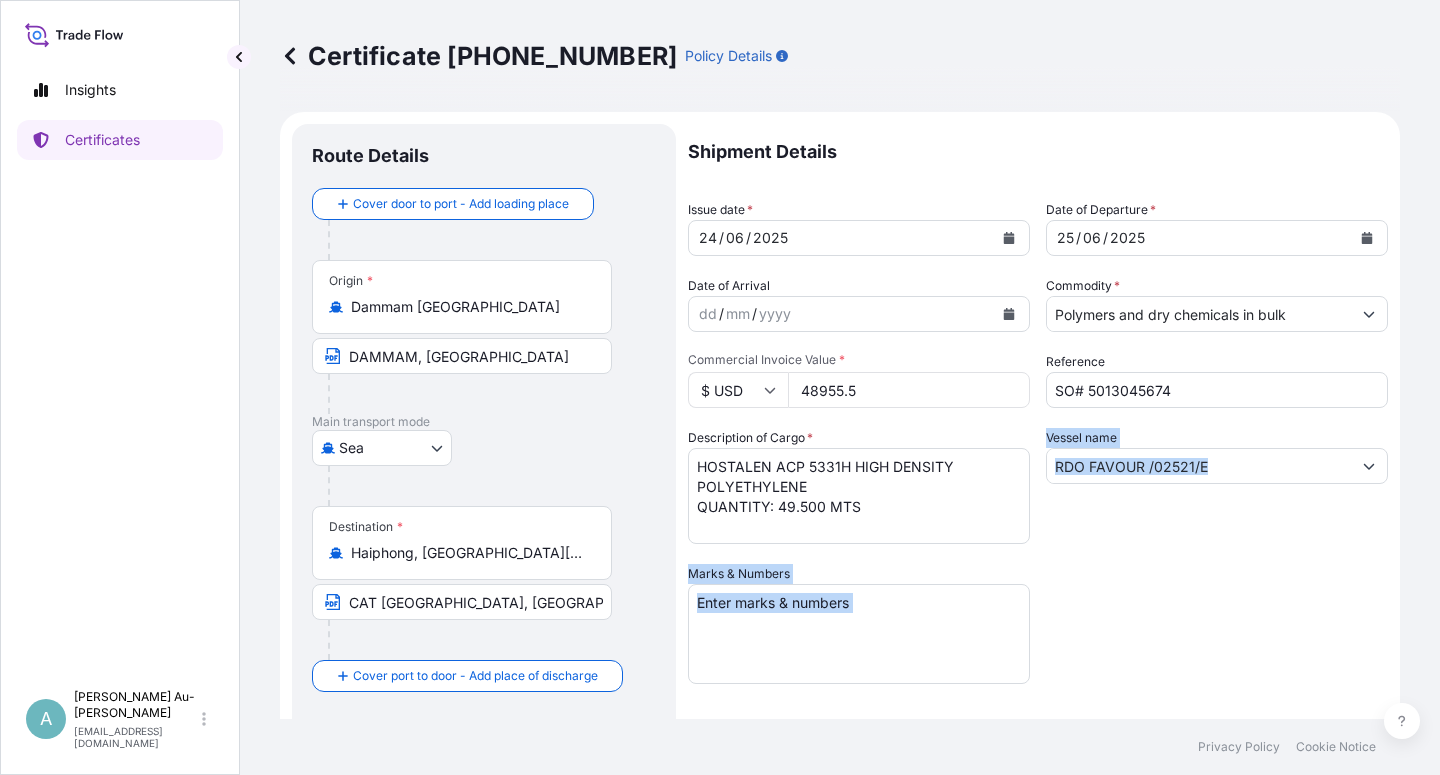 scroll, scrollTop: 490, scrollLeft: 0, axis: vertical 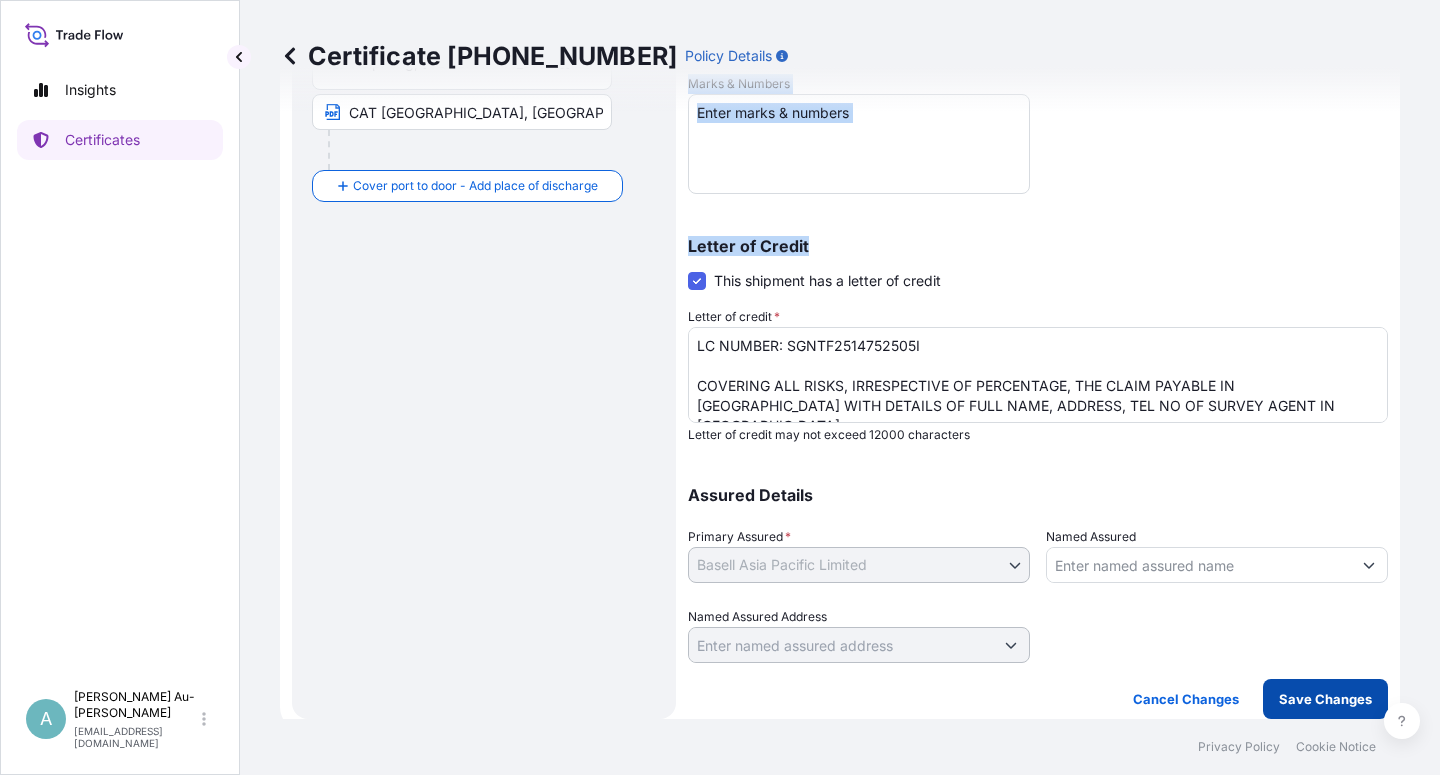 click on "Save Changes" at bounding box center [1325, 699] 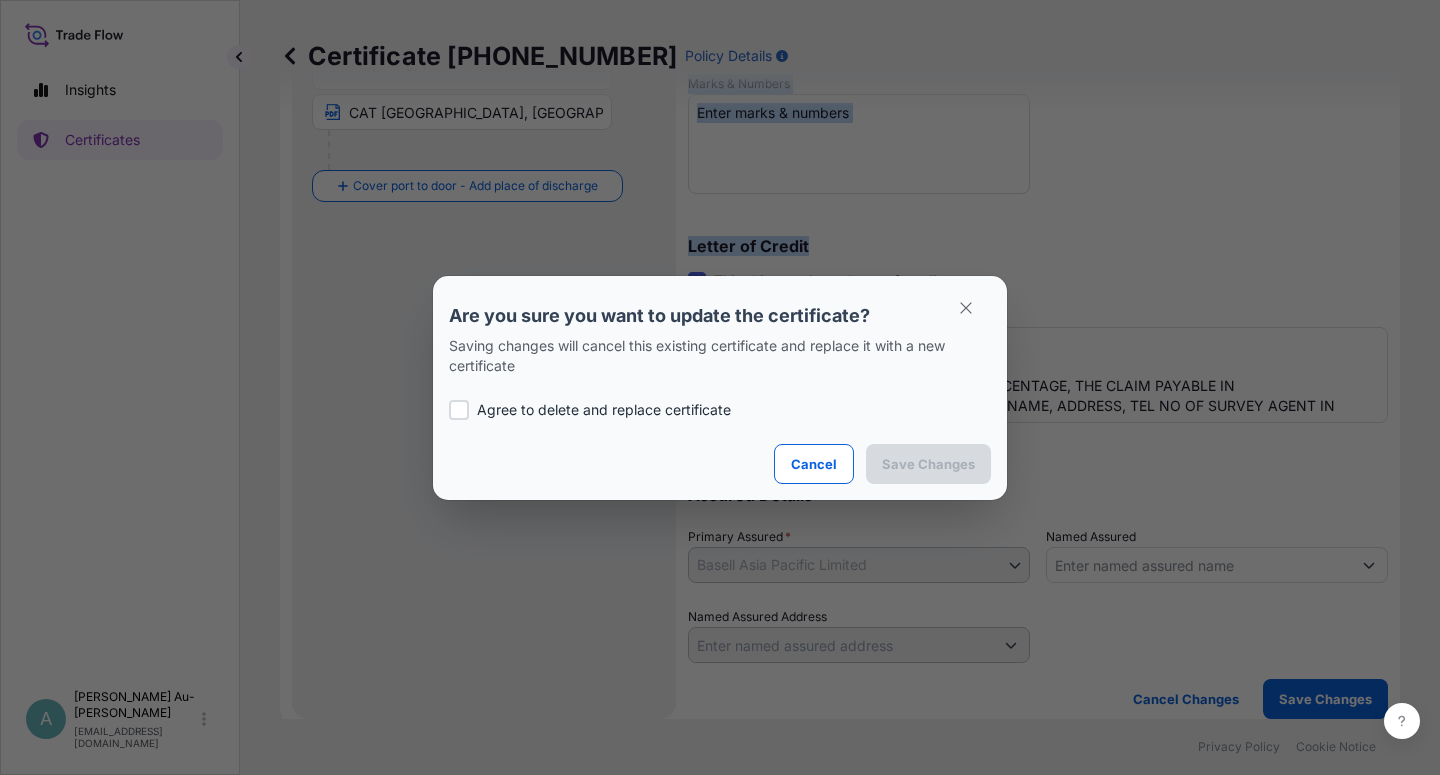 click on "Agree to delete and replace certificate" at bounding box center [604, 410] 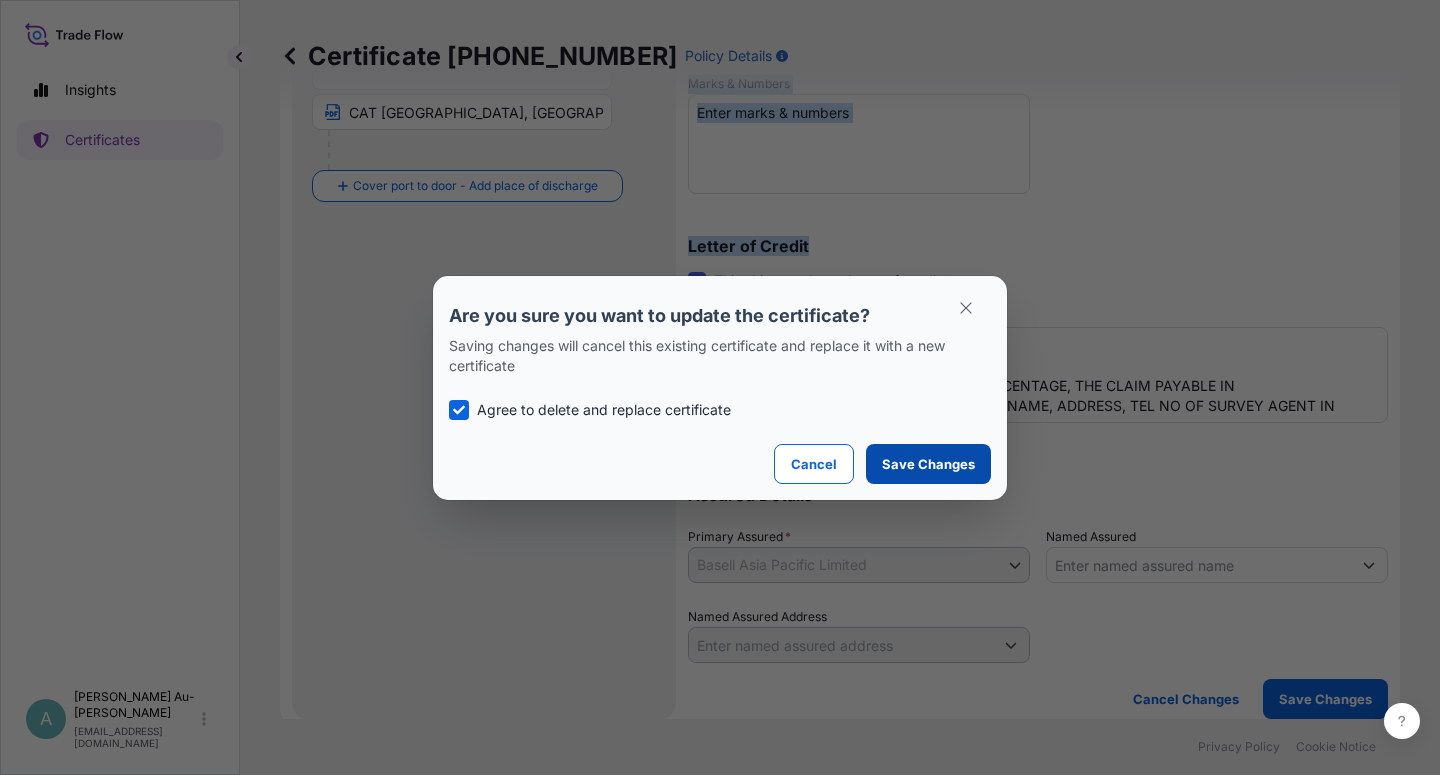 click on "Save Changes" at bounding box center [928, 464] 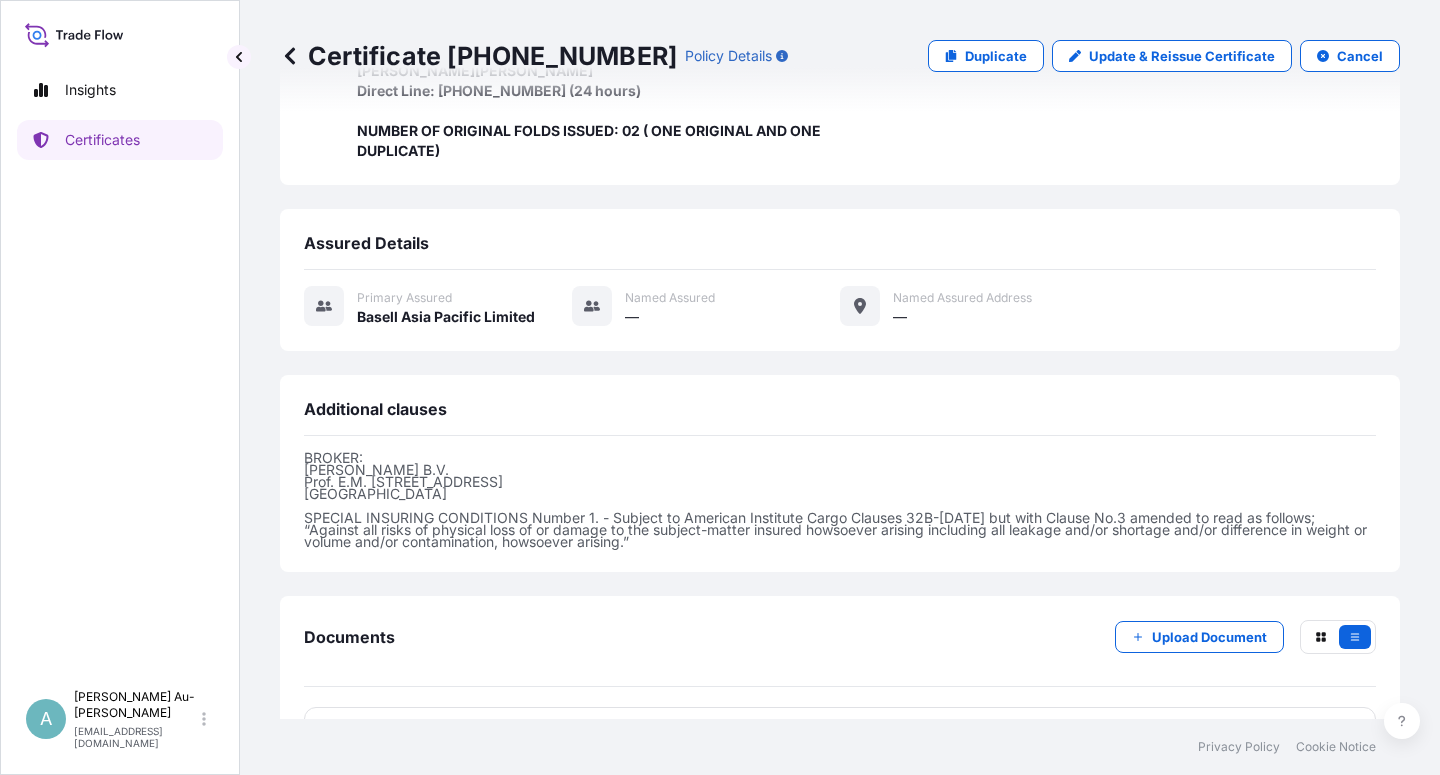 scroll, scrollTop: 654, scrollLeft: 0, axis: vertical 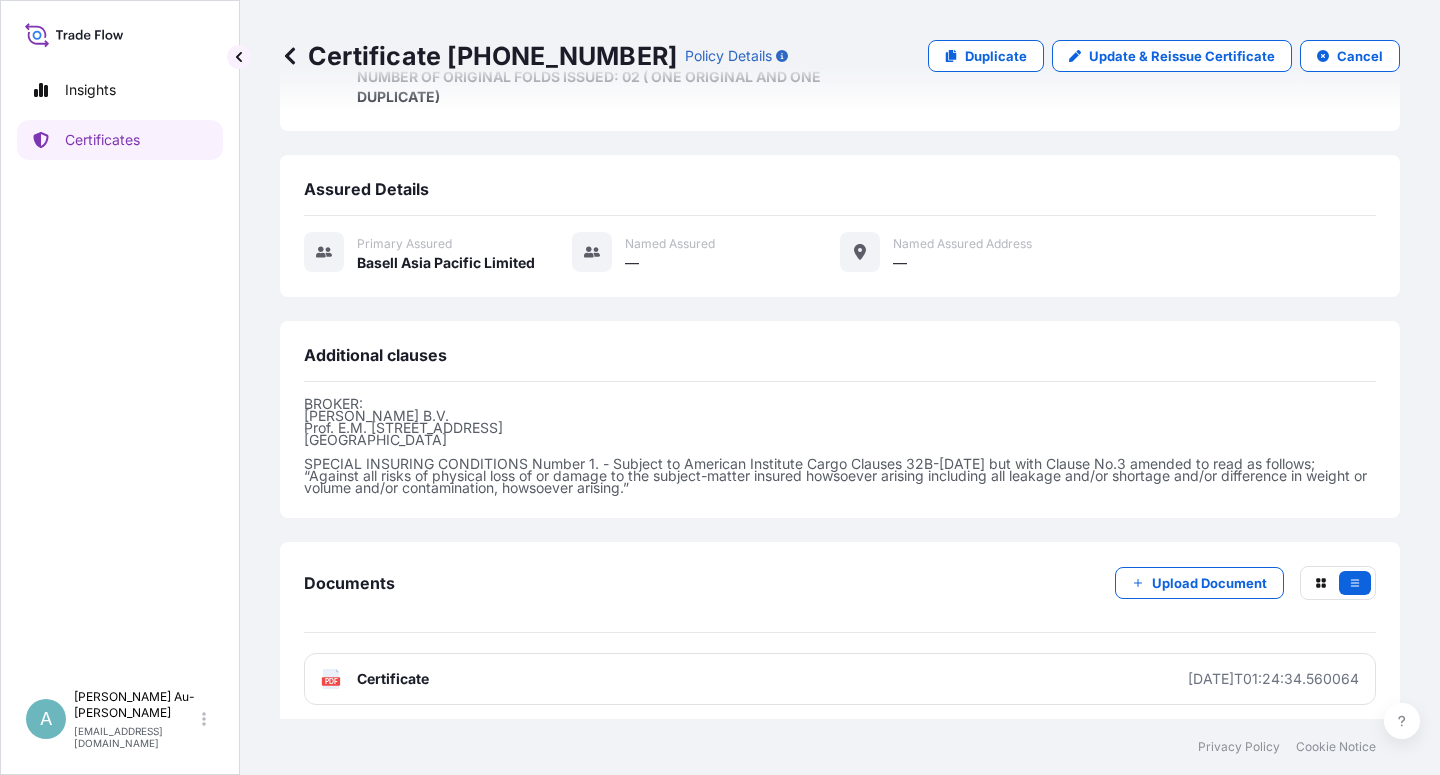 click on "Certificate" at bounding box center [393, 679] 